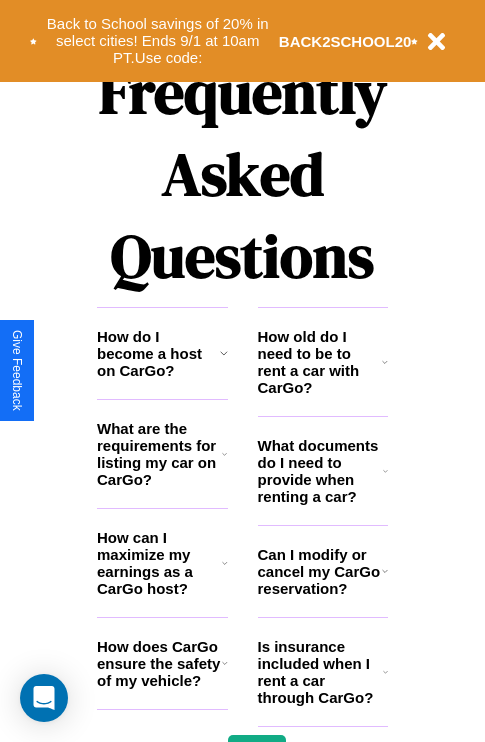 scroll, scrollTop: 2423, scrollLeft: 0, axis: vertical 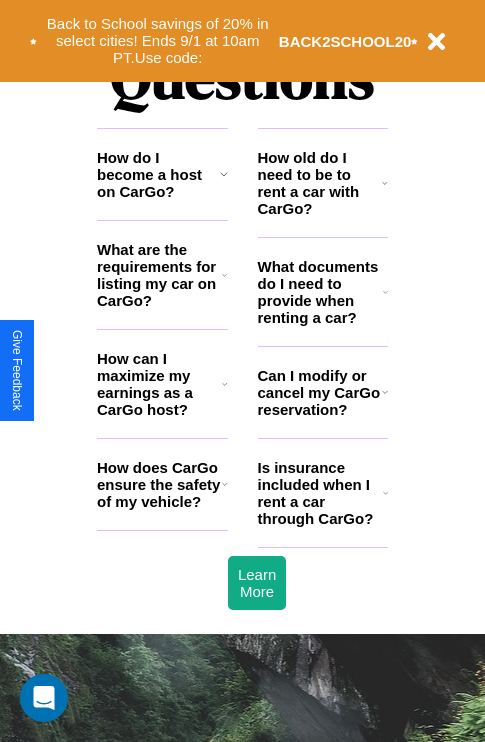 click 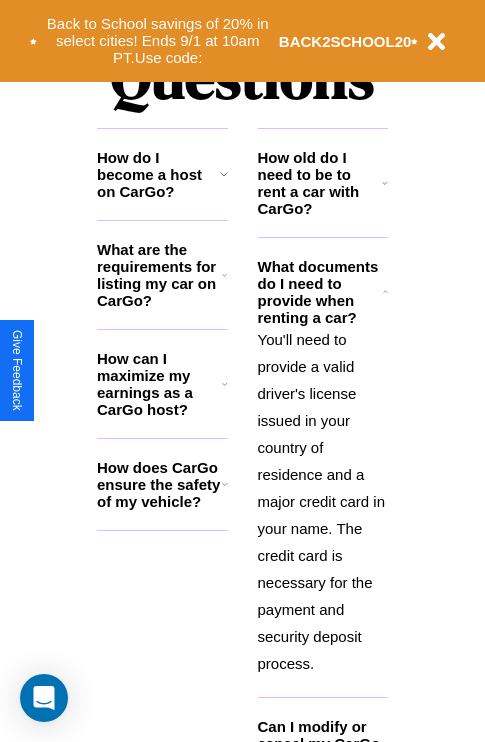 click on "How does CarGo ensure the safety of my vehicle?" at bounding box center (159, 484) 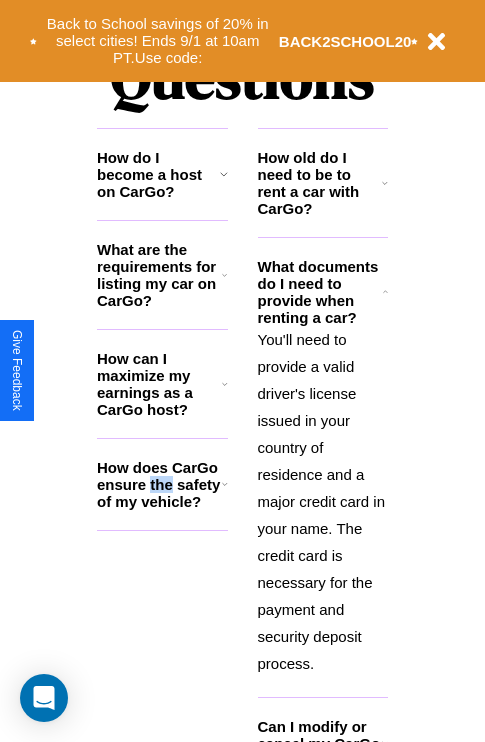 scroll, scrollTop: 2465, scrollLeft: 0, axis: vertical 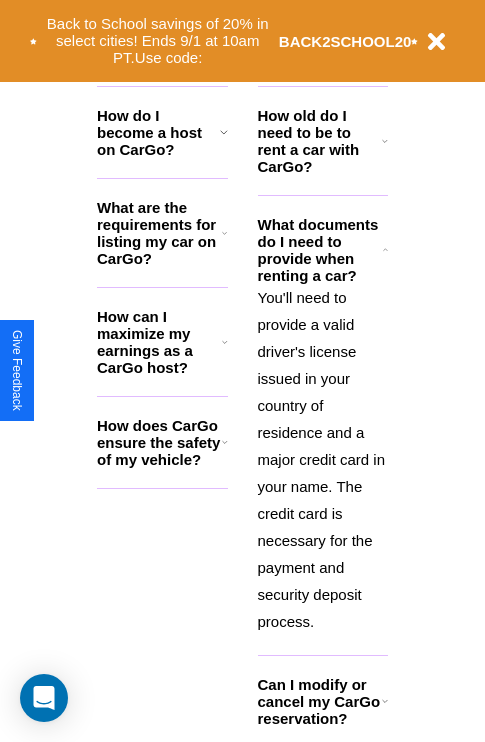 click 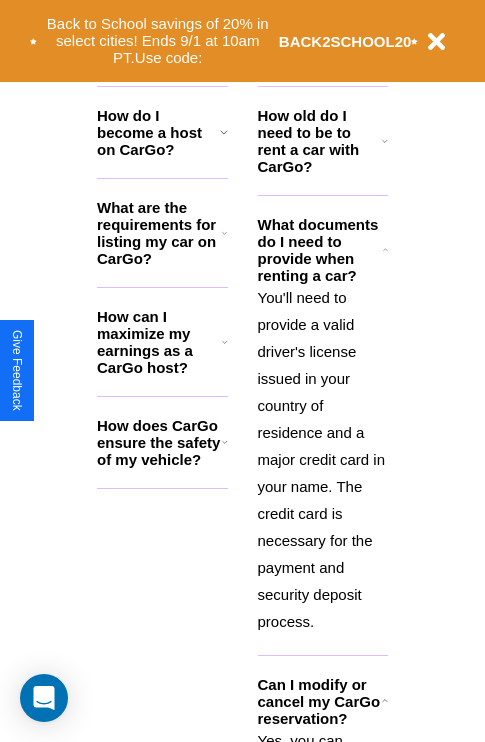 click on "How does CarGo ensure the safety of my vehicle?" at bounding box center (159, 442) 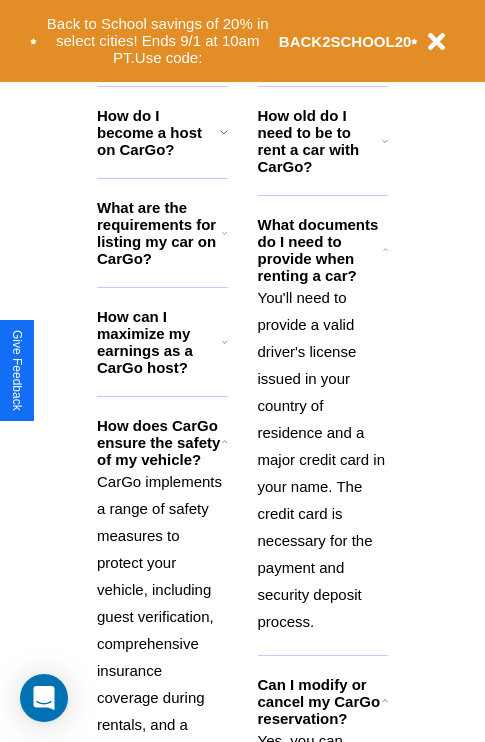 click on "You'll need to provide a valid driver's license issued in your country of residence and a major credit card in your name. The credit card is necessary for the payment and security deposit process." at bounding box center [323, 459] 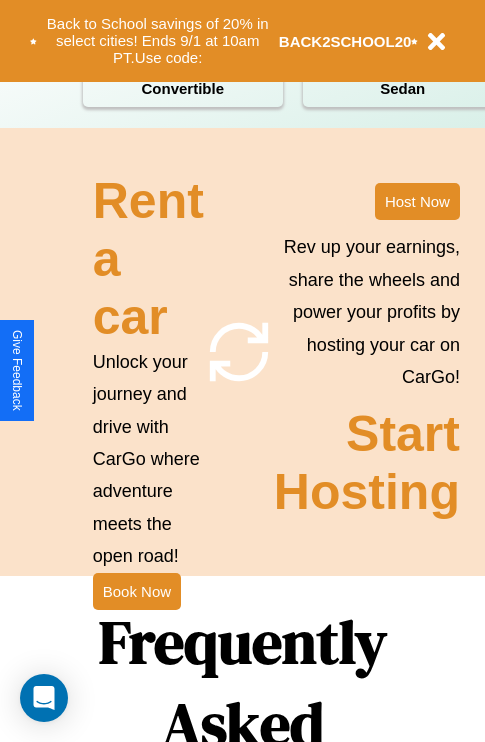 scroll, scrollTop: 1558, scrollLeft: 0, axis: vertical 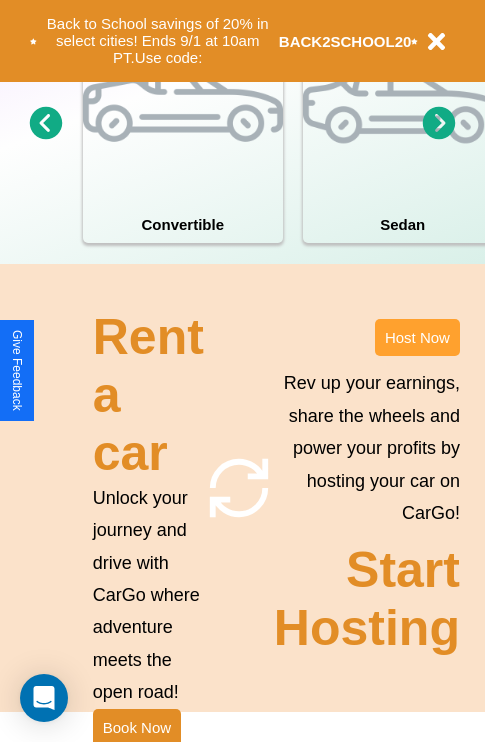 click on "Host Now" at bounding box center (417, 337) 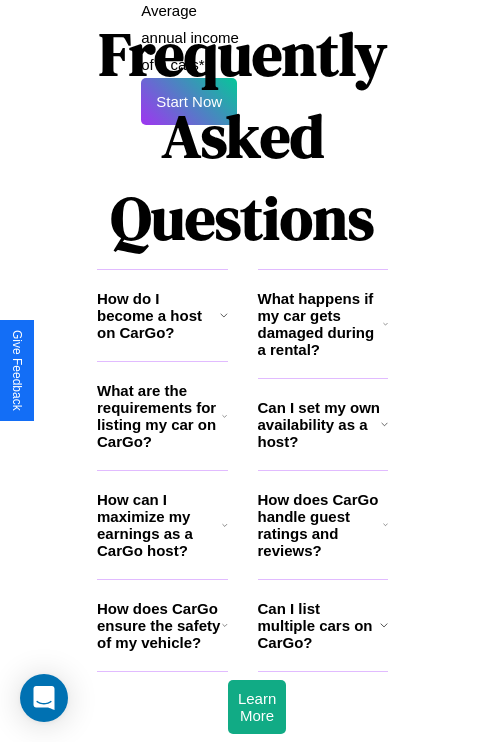 scroll, scrollTop: 3255, scrollLeft: 0, axis: vertical 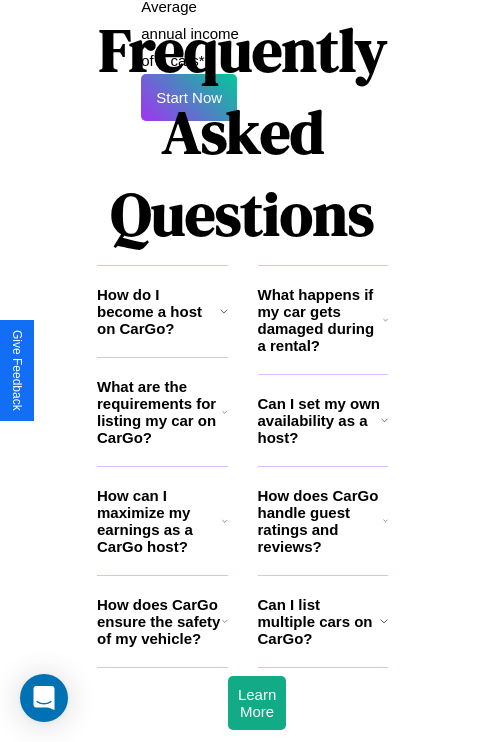 click 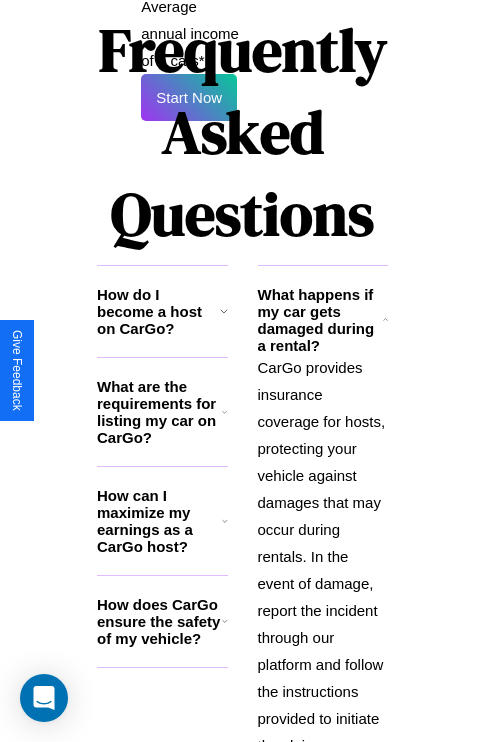 click on "How can I maximize my earnings as a CarGo host?" at bounding box center [159, 521] 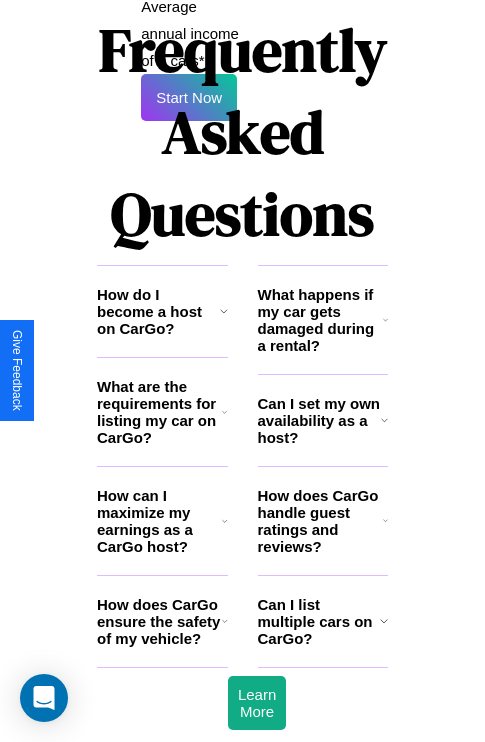 click 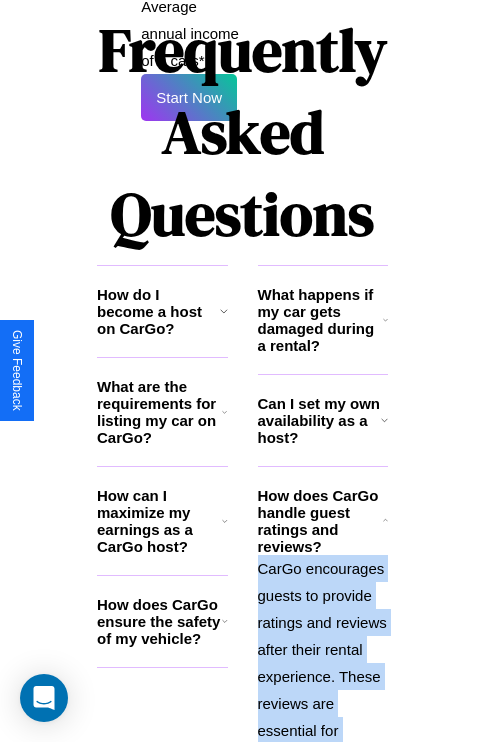 click 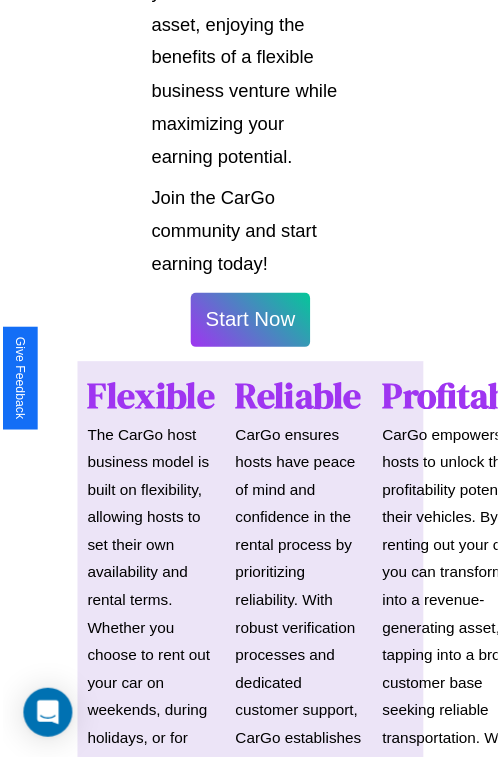 scroll, scrollTop: 1417, scrollLeft: 0, axis: vertical 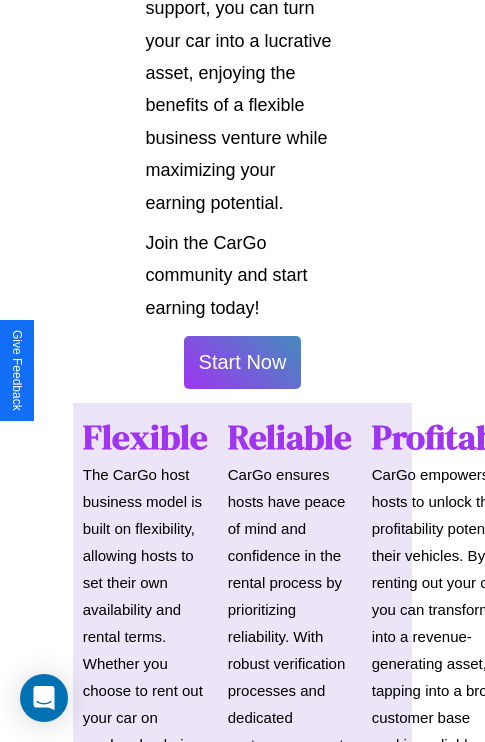 click on "Start Now" at bounding box center [243, 362] 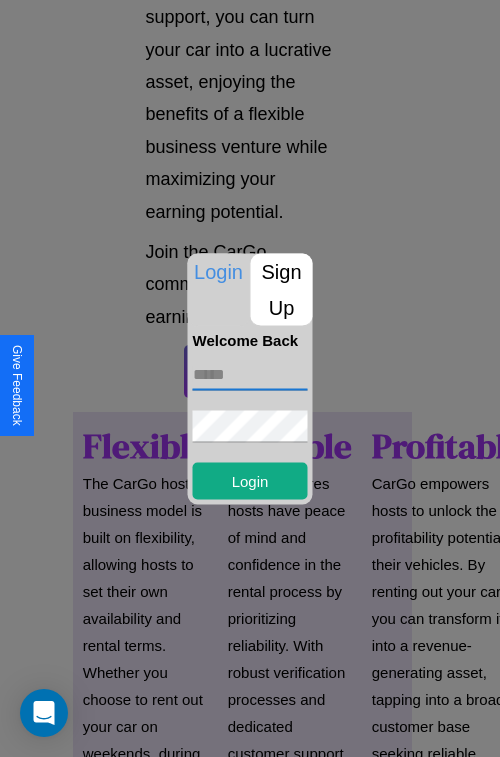 click at bounding box center [250, 374] 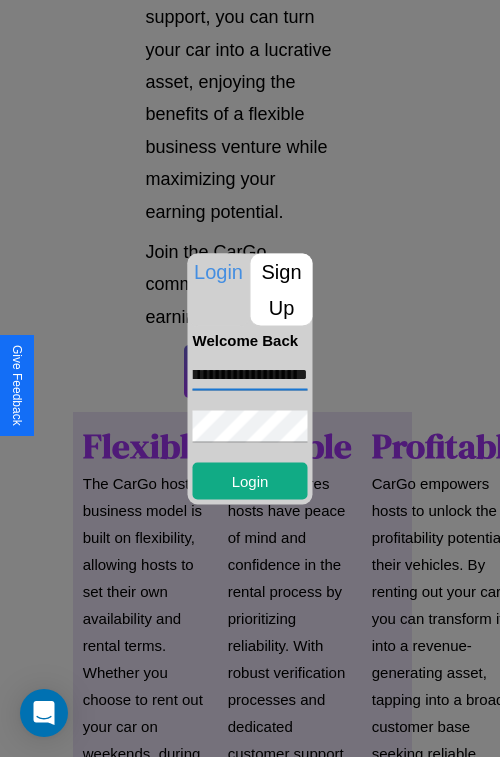 scroll, scrollTop: 0, scrollLeft: 73, axis: horizontal 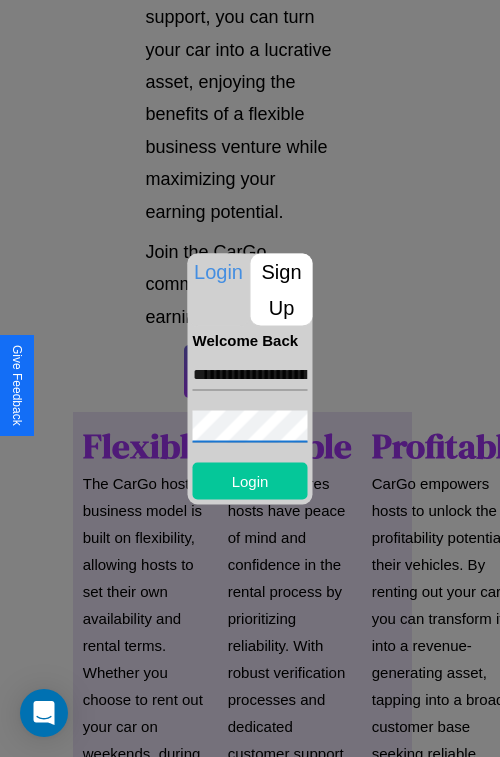 click on "Login" at bounding box center (250, 480) 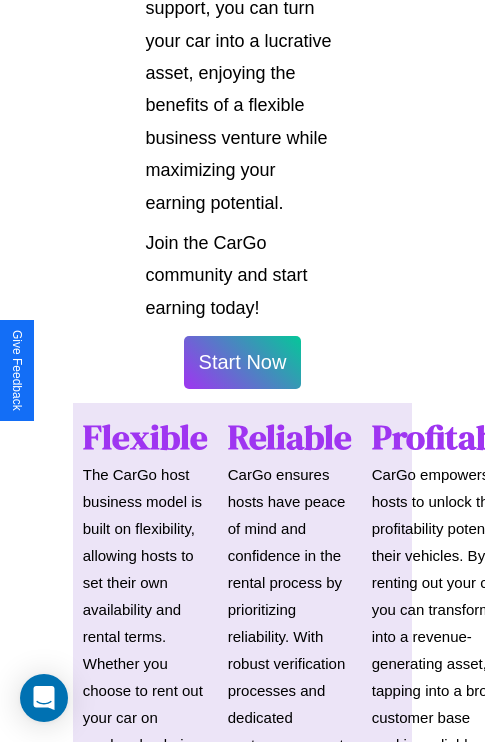 scroll, scrollTop: 1419, scrollLeft: 0, axis: vertical 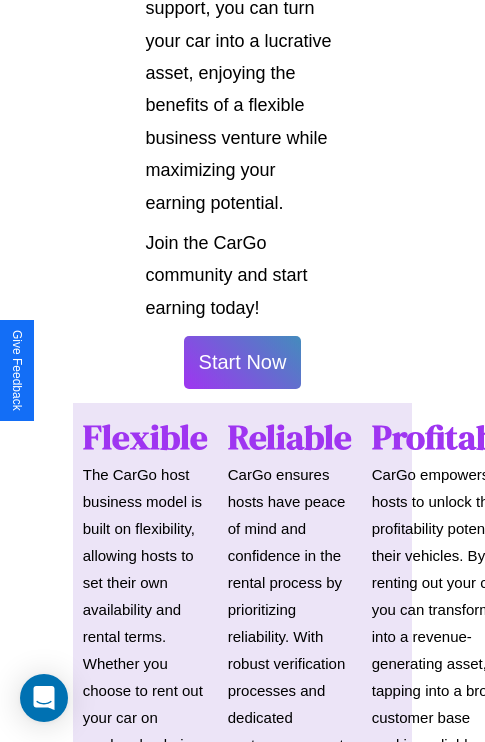 click on "Start Now" at bounding box center [243, 362] 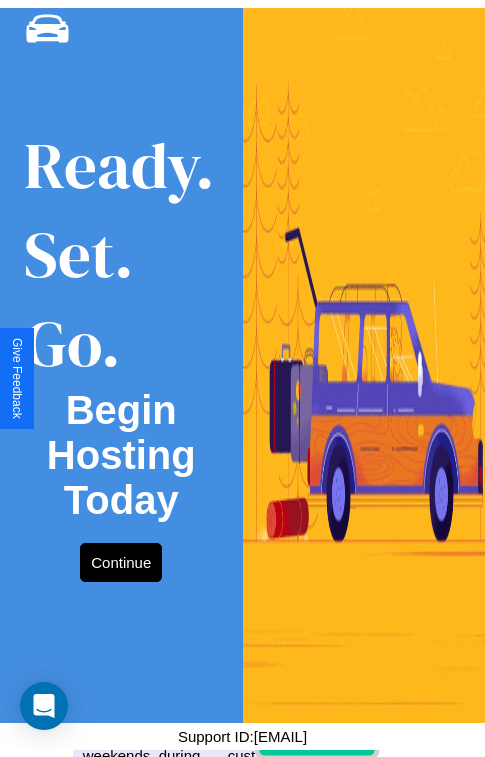 scroll, scrollTop: 0, scrollLeft: 0, axis: both 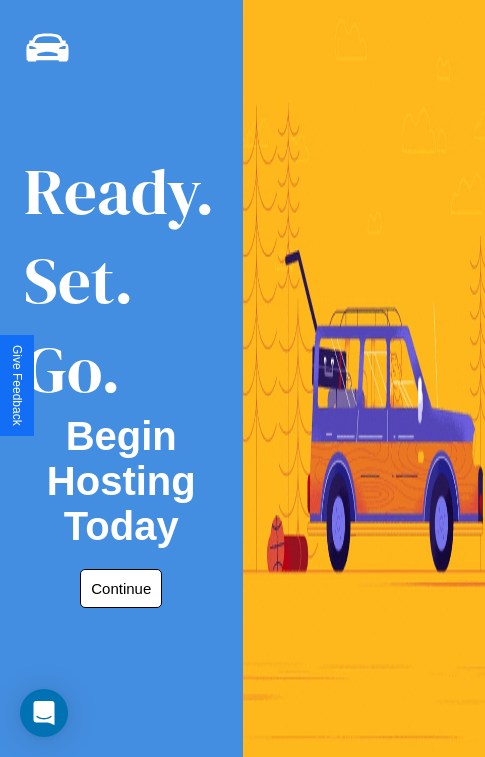click on "Continue" at bounding box center [121, 588] 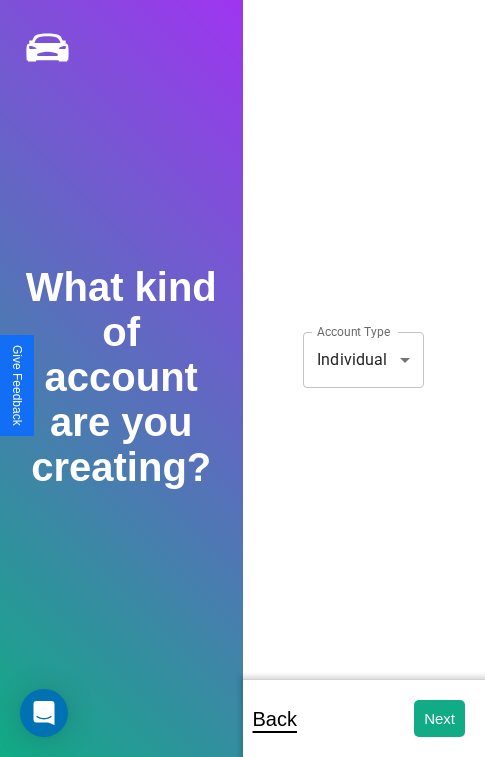 click on "**********" at bounding box center [242, 392] 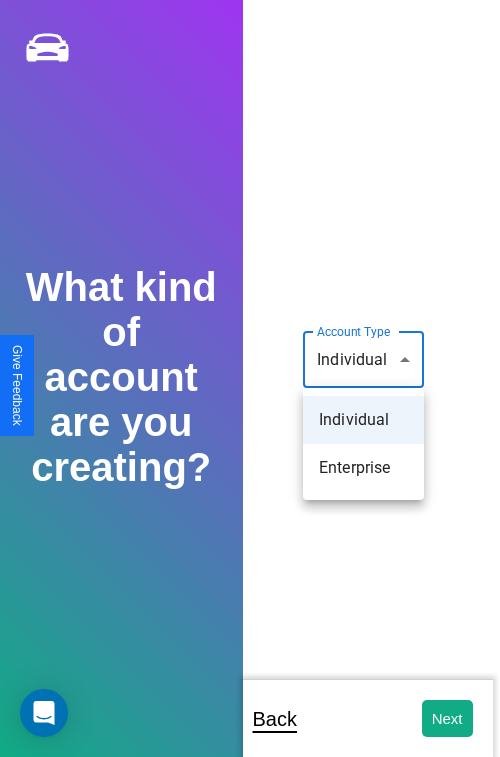 click on "Individual" at bounding box center [363, 420] 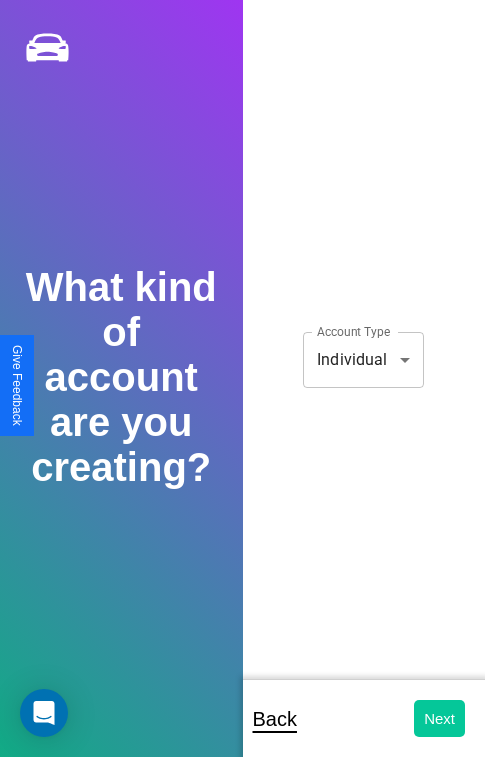 click on "Next" at bounding box center [439, 718] 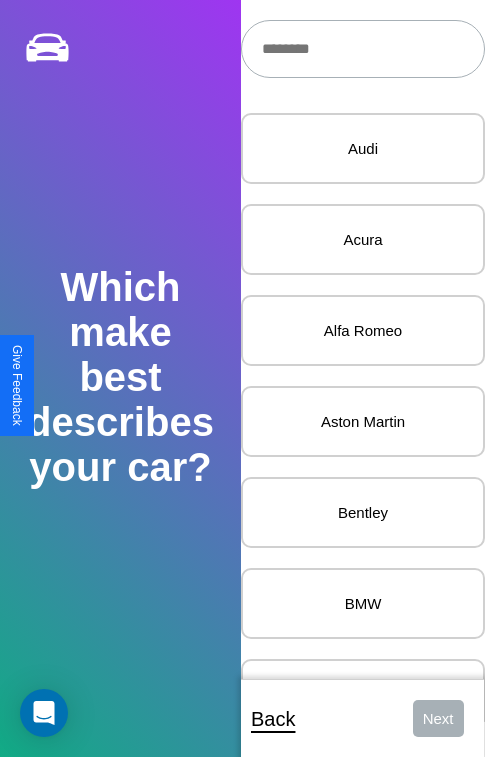 scroll, scrollTop: 27, scrollLeft: 0, axis: vertical 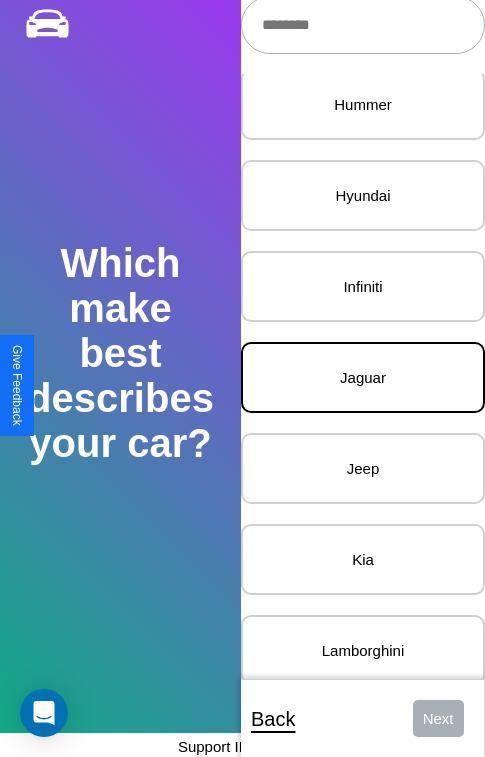 click on "Jaguar" at bounding box center (363, 377) 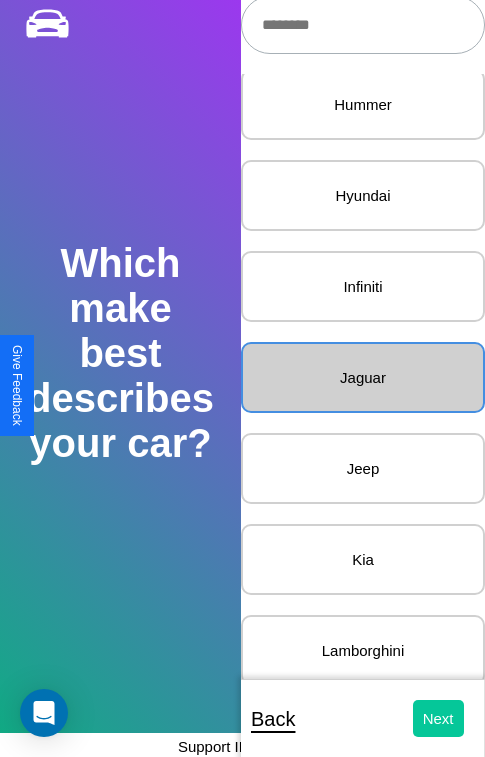 click on "Next" at bounding box center (438, 718) 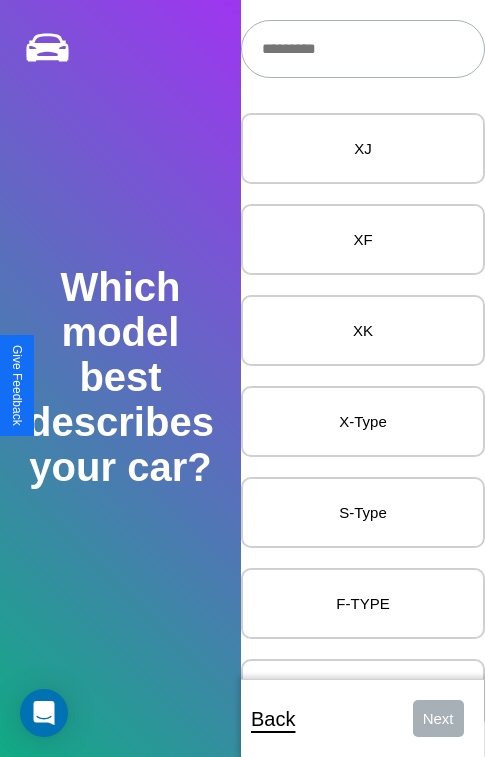 scroll, scrollTop: 27, scrollLeft: 0, axis: vertical 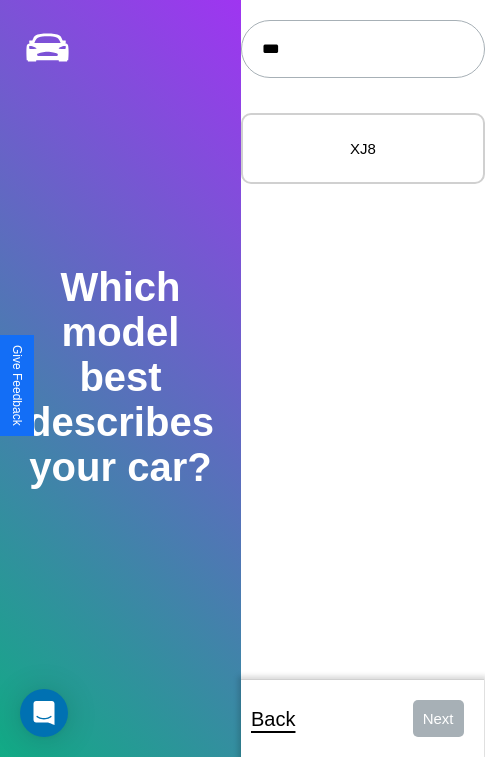 type on "***" 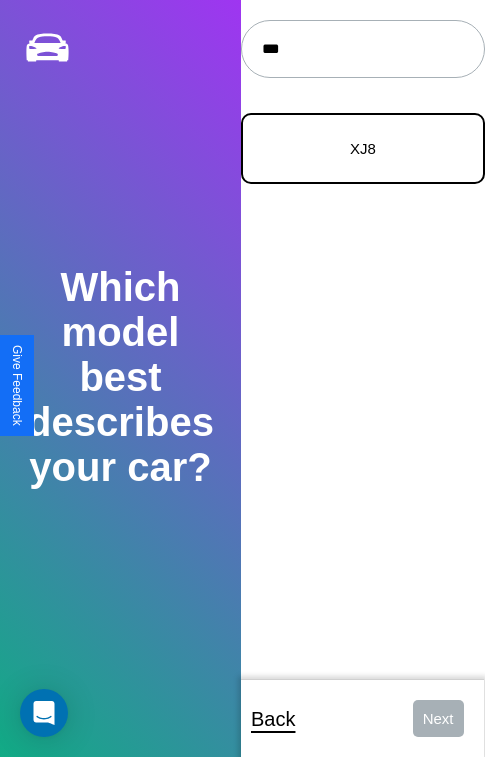 click on "XJ8" at bounding box center [363, 148] 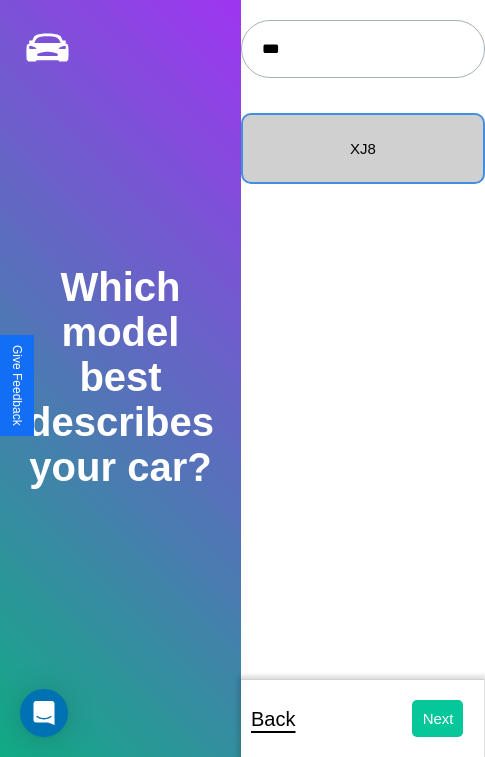 click on "Next" at bounding box center [438, 718] 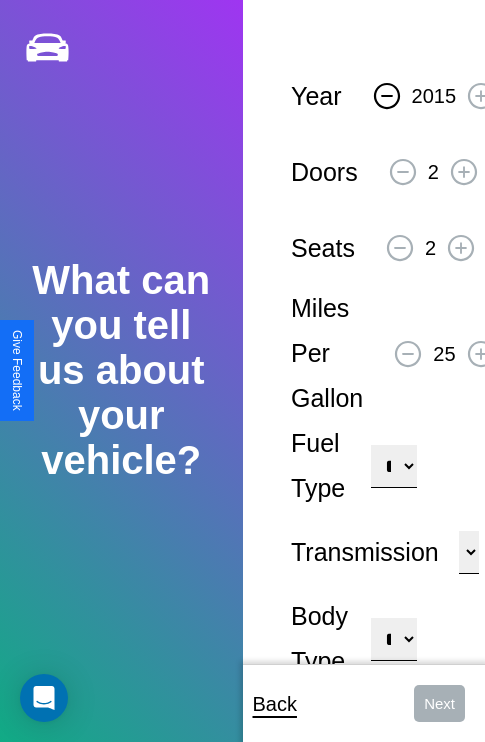 click 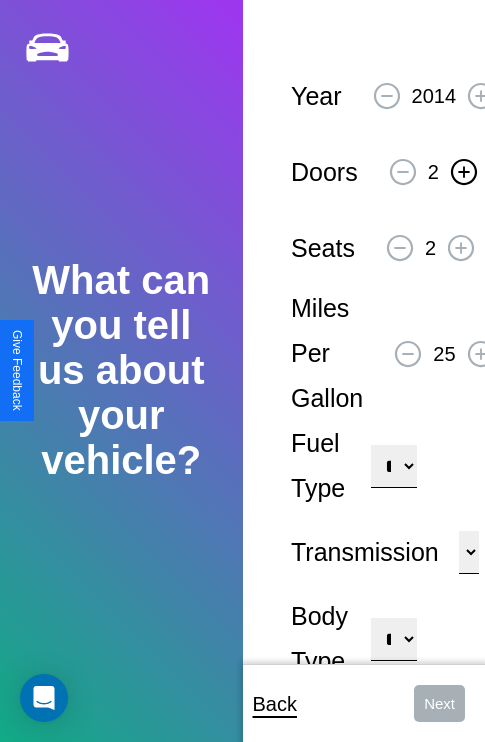 click 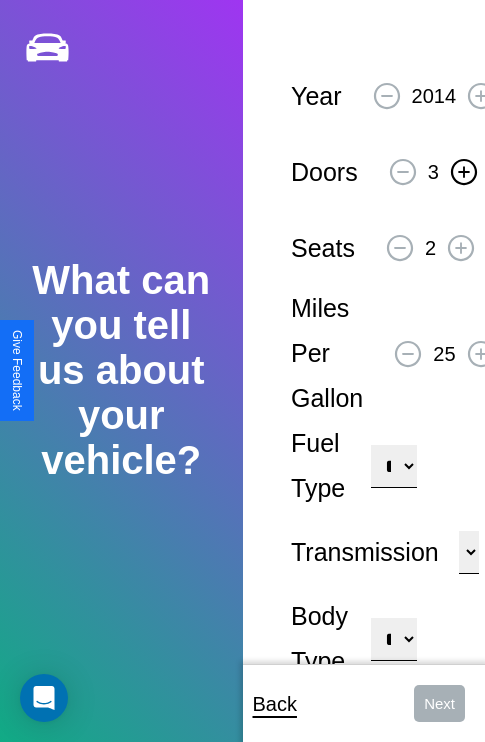 click 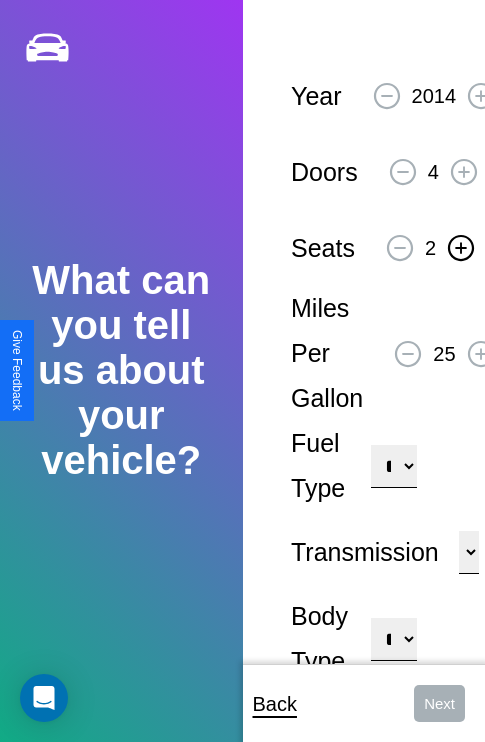 click 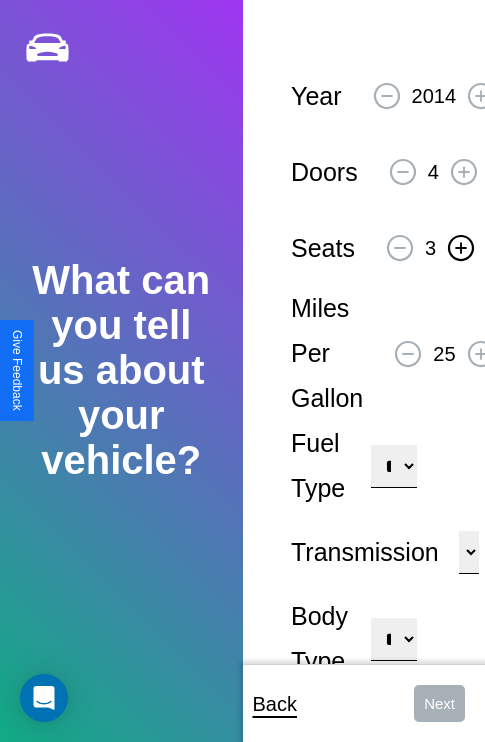 click 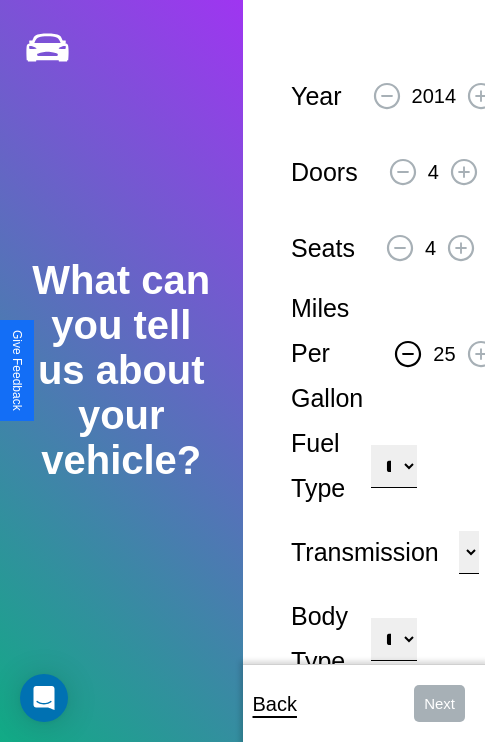 click 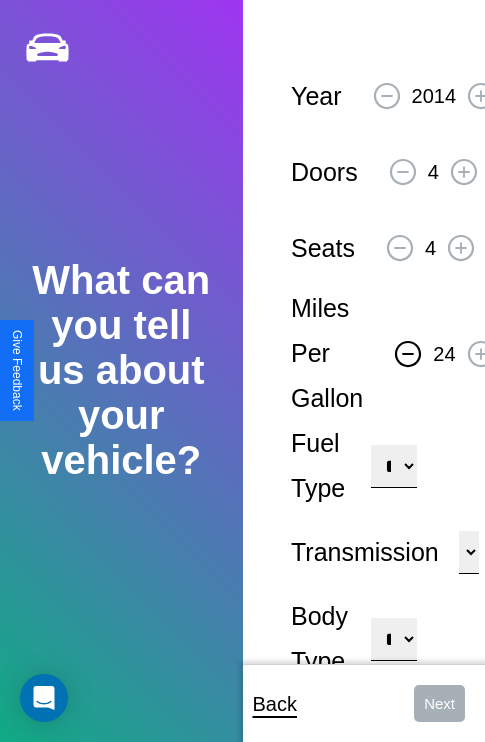 click 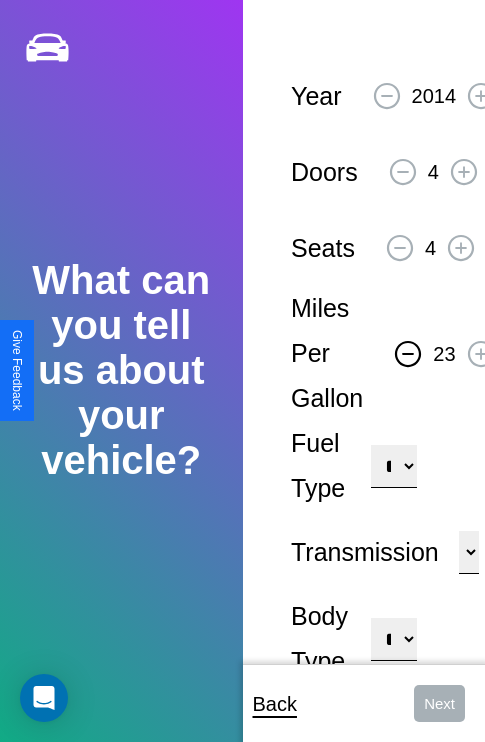 click 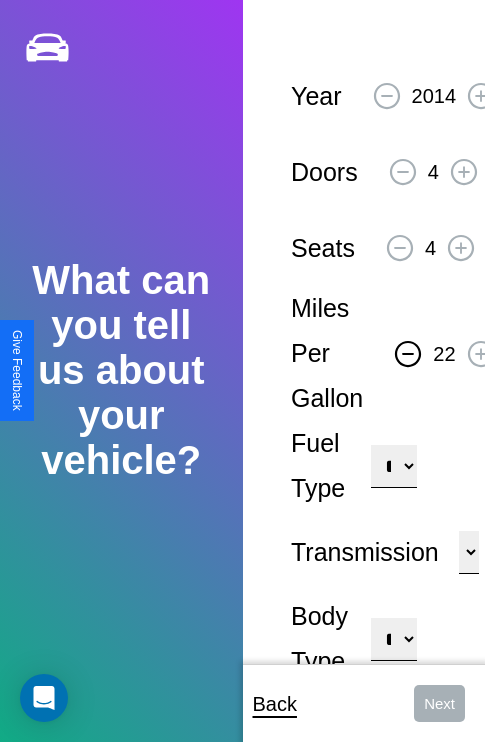 click 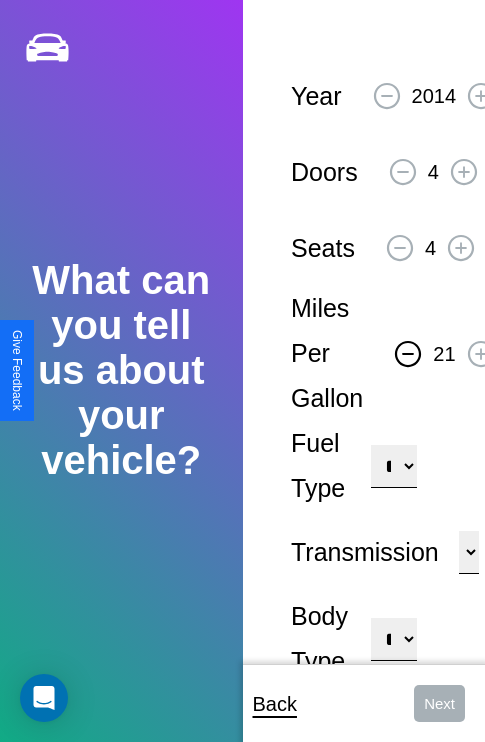 click 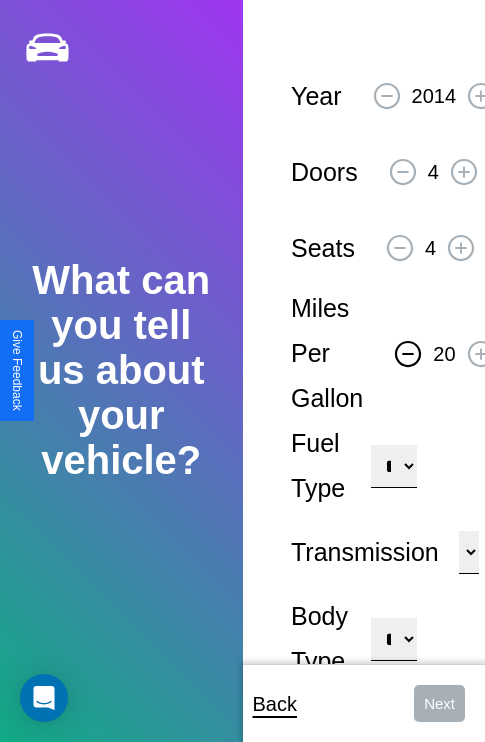 click 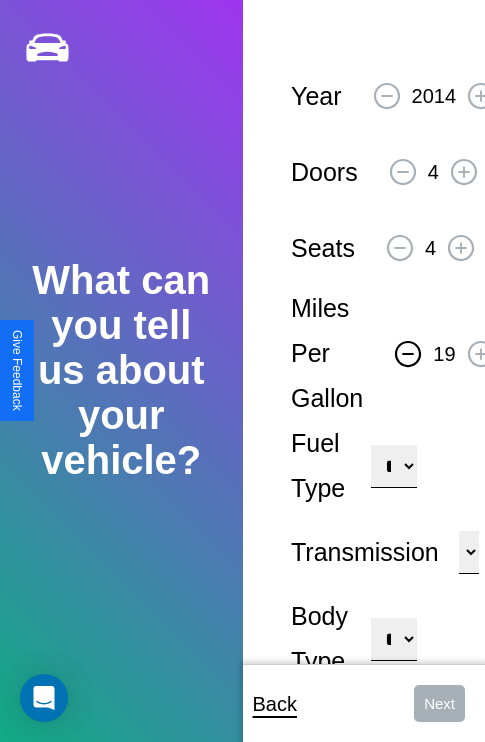 click 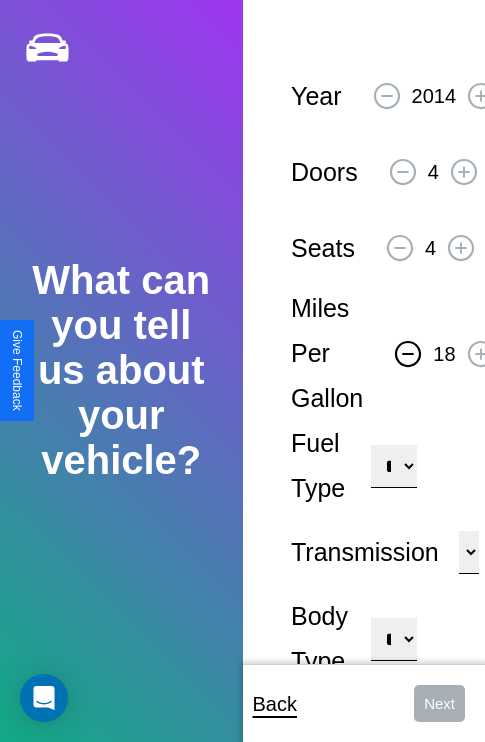 click 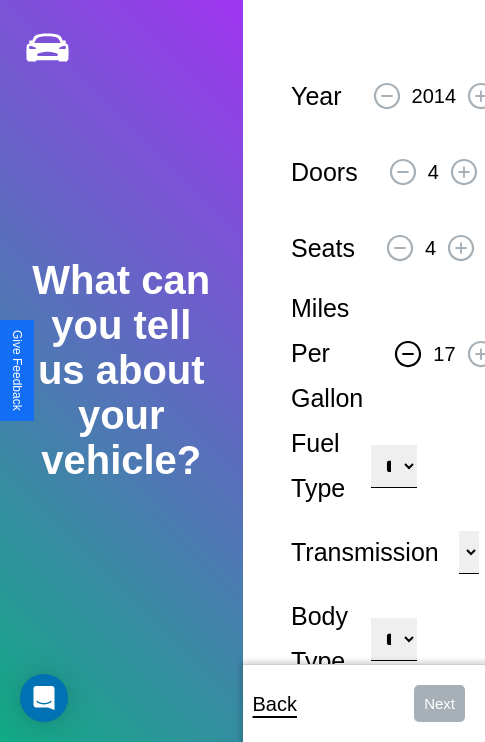 click on "**********" at bounding box center [393, 466] 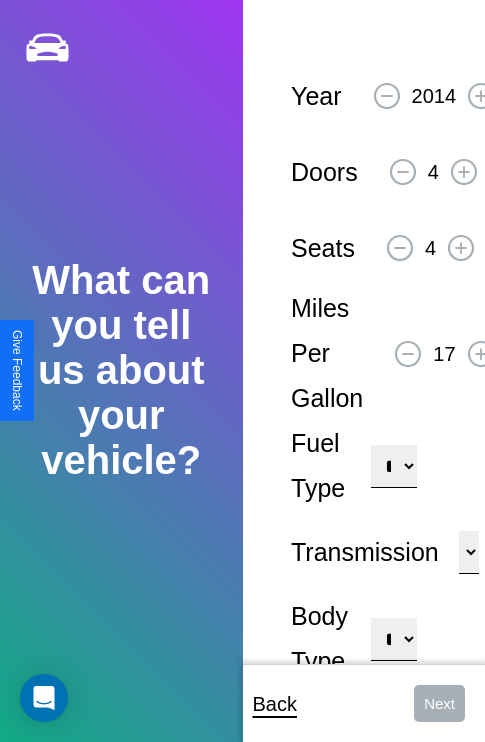 select on "******" 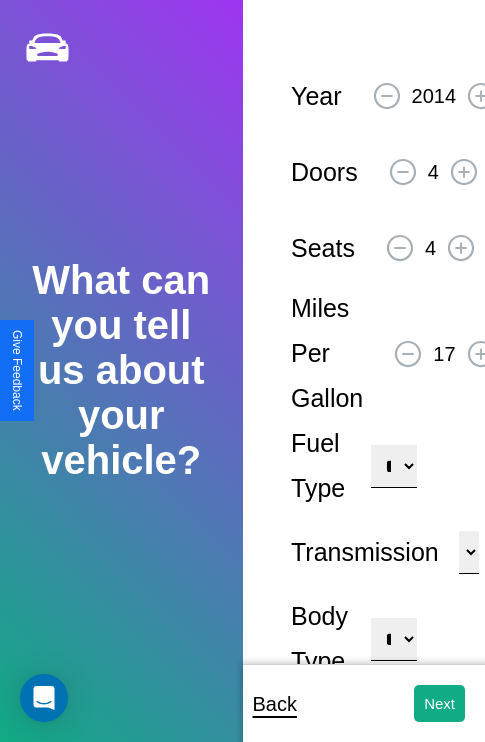 click on "**********" at bounding box center [393, 639] 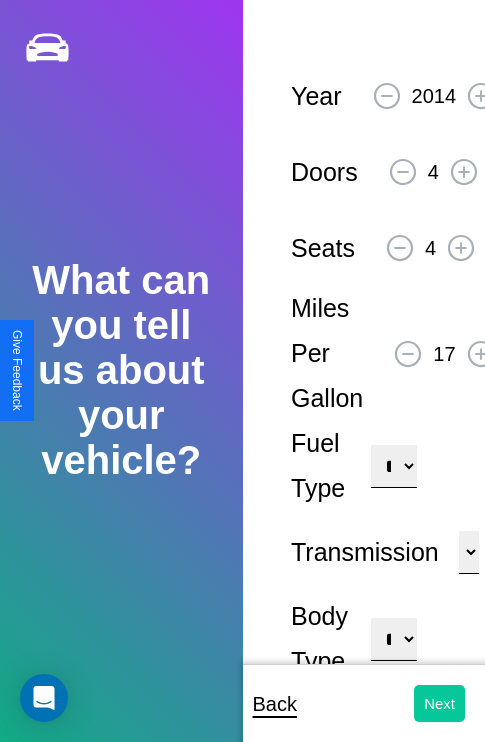 click on "Next" at bounding box center [439, 703] 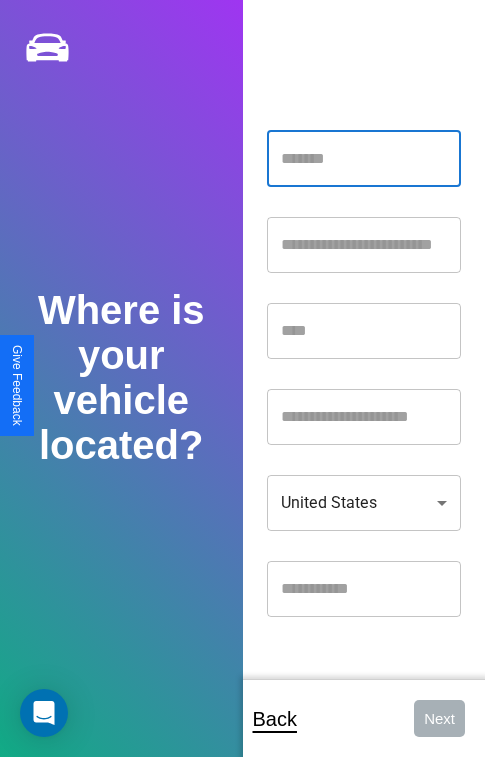 click at bounding box center [364, 159] 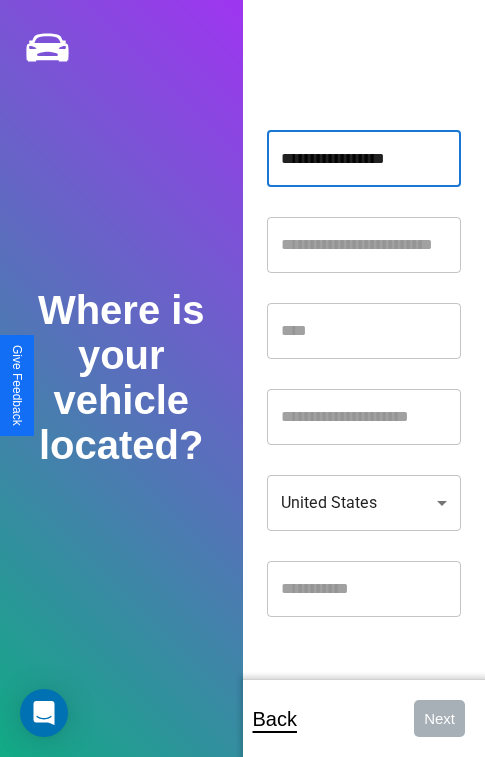 type on "**********" 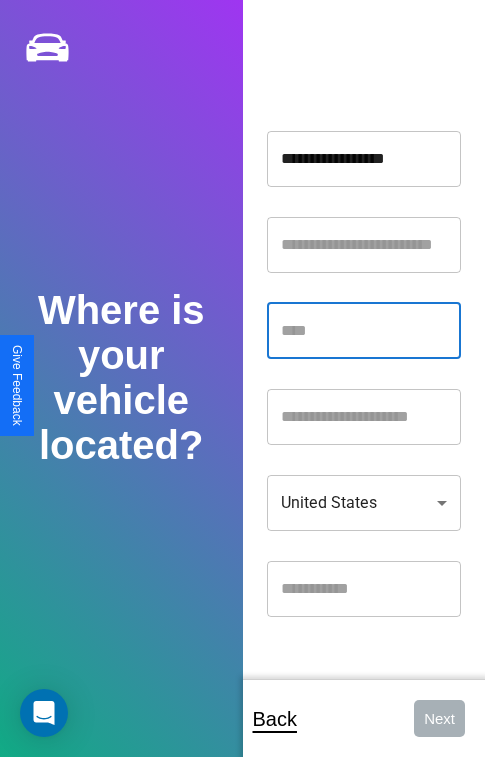 click at bounding box center [364, 331] 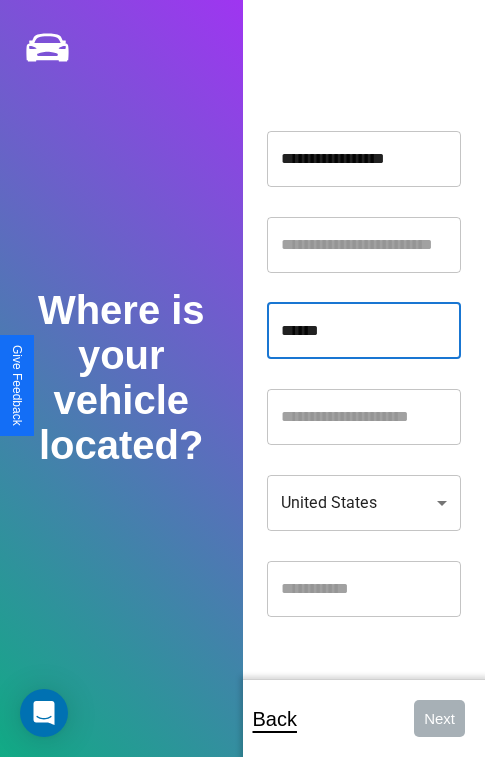 type on "******" 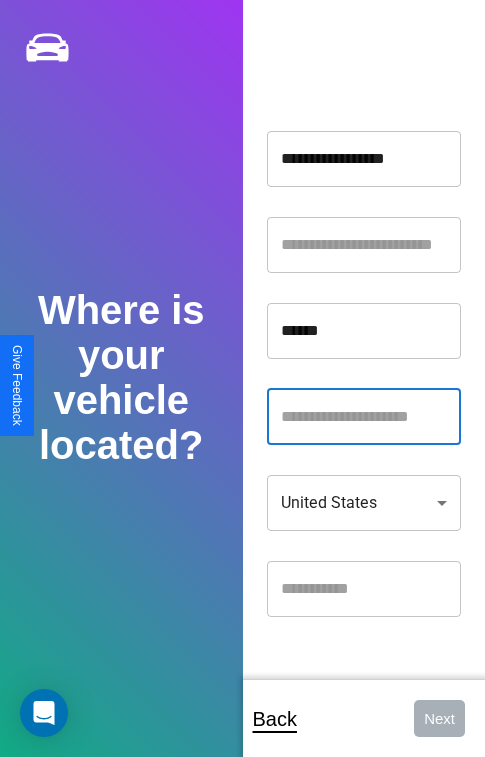click at bounding box center [364, 417] 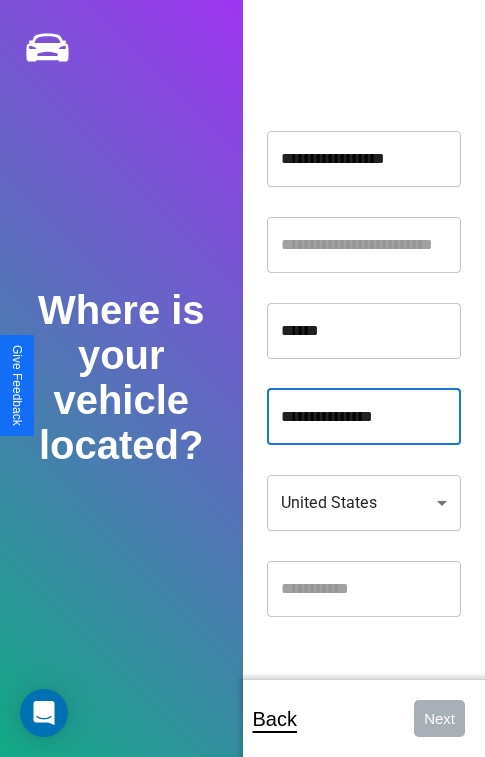 type on "**********" 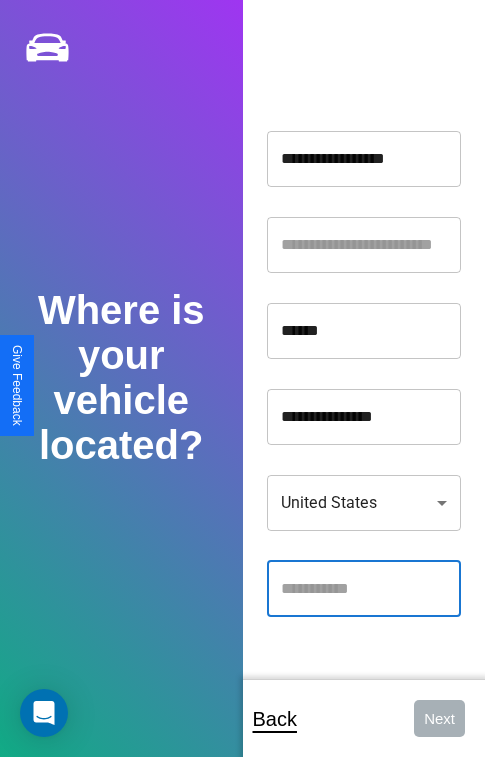 click at bounding box center [364, 589] 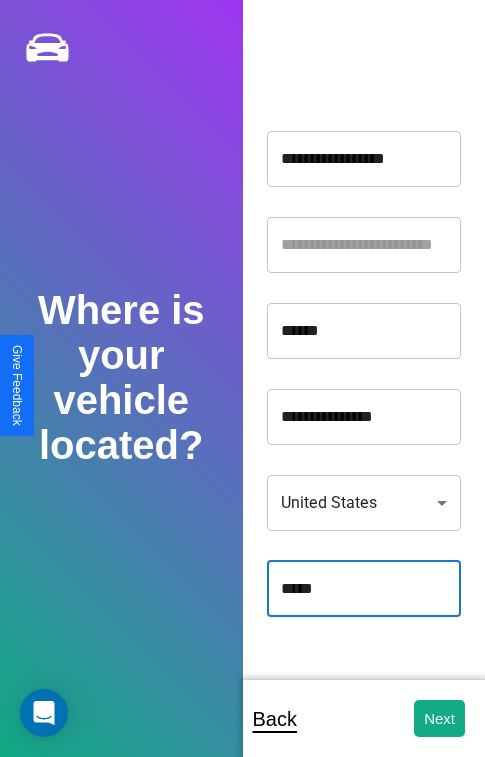 type on "*****" 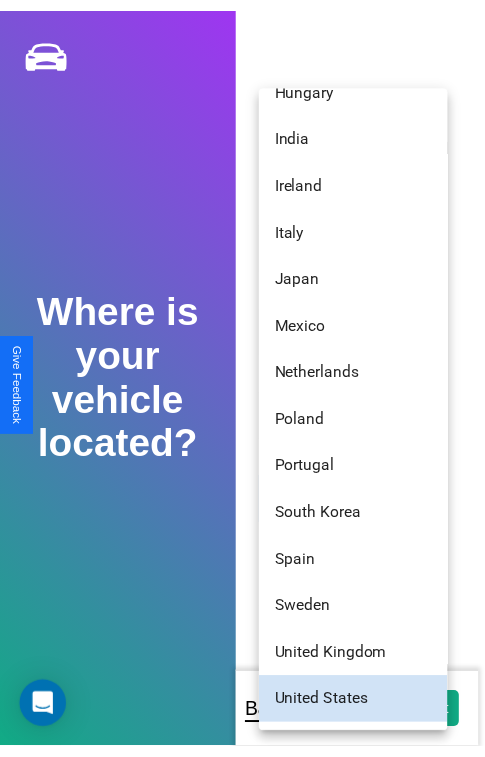 scroll, scrollTop: 56, scrollLeft: 0, axis: vertical 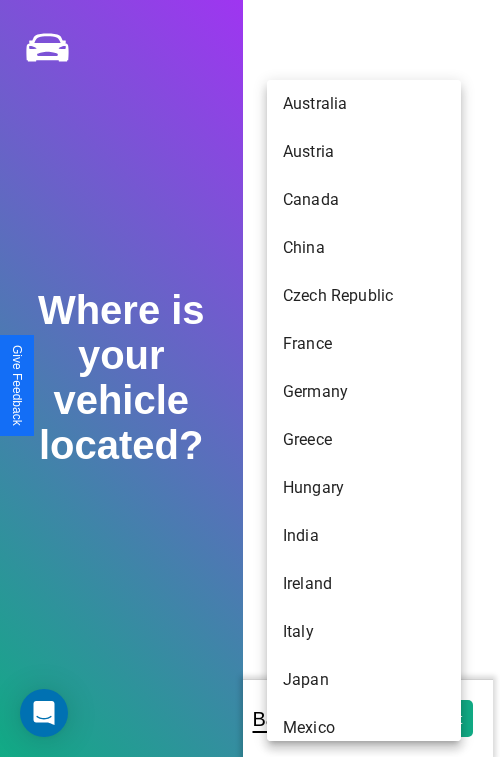 click on "Australia" at bounding box center [364, 104] 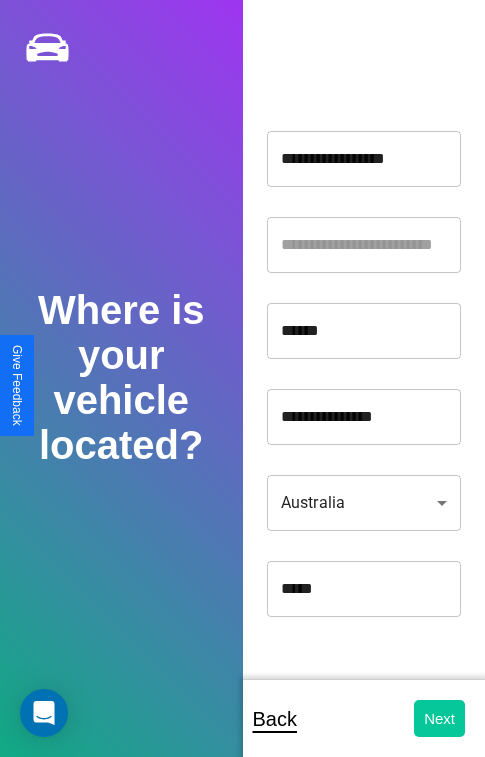 click on "Next" at bounding box center [439, 718] 